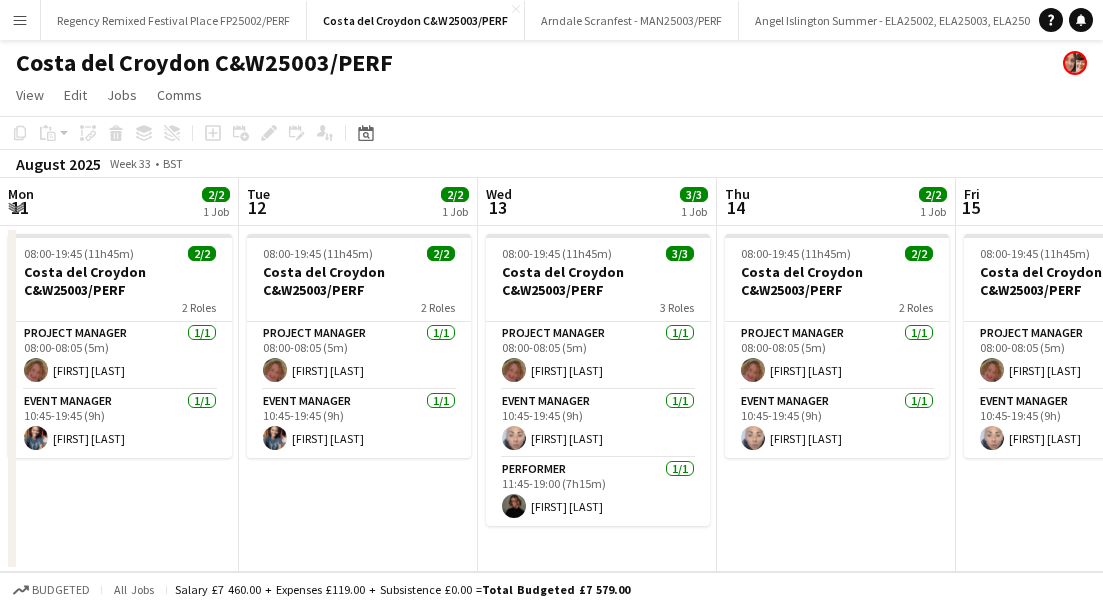 scroll, scrollTop: 0, scrollLeft: 0, axis: both 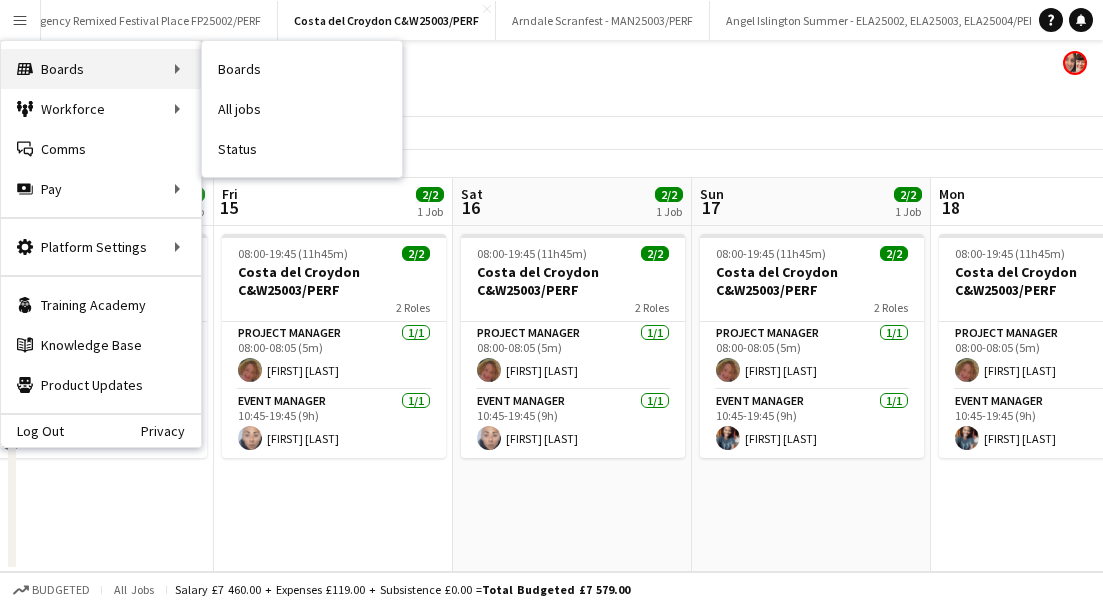click on "Boards
Boards" at bounding box center [101, 69] 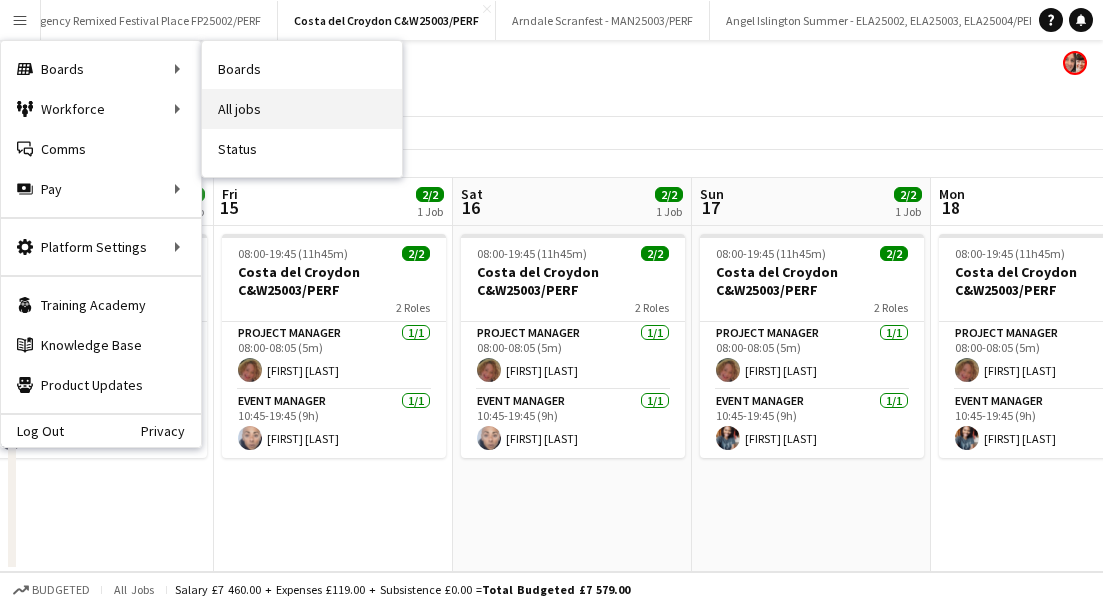 click on "All jobs" at bounding box center (302, 109) 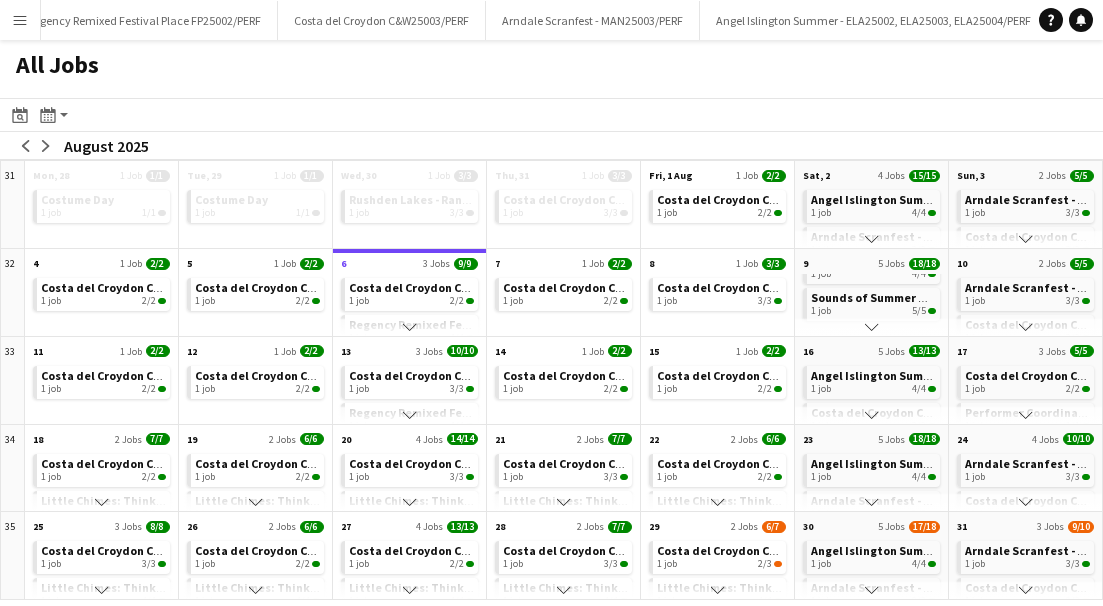 scroll, scrollTop: 145, scrollLeft: 0, axis: vertical 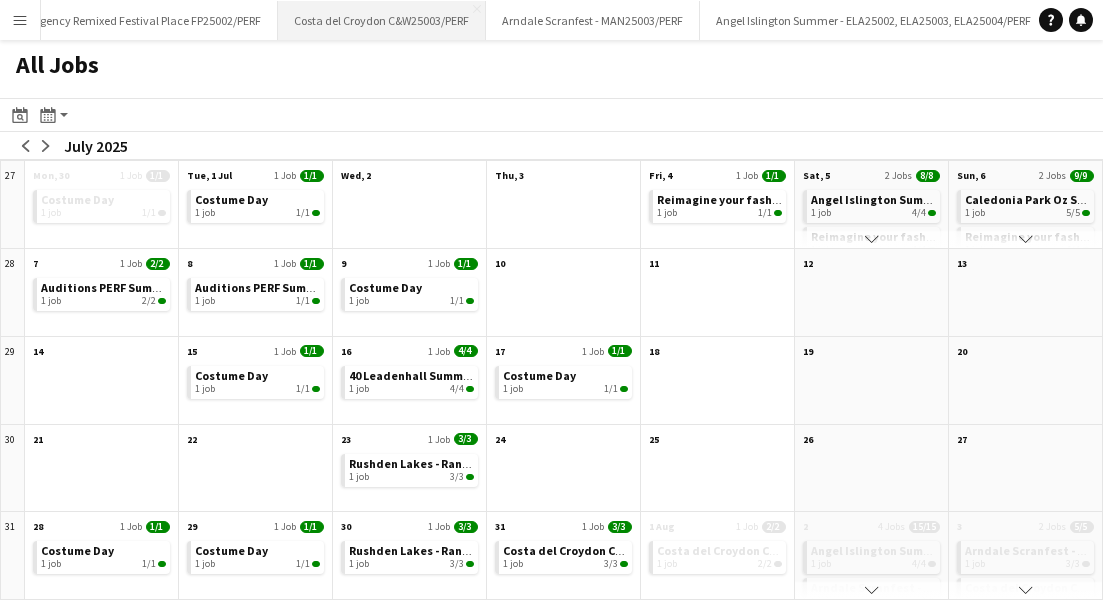 click on "Costa del Croydon [LOCATION_CODE]/PERF
Close" at bounding box center [382, 20] 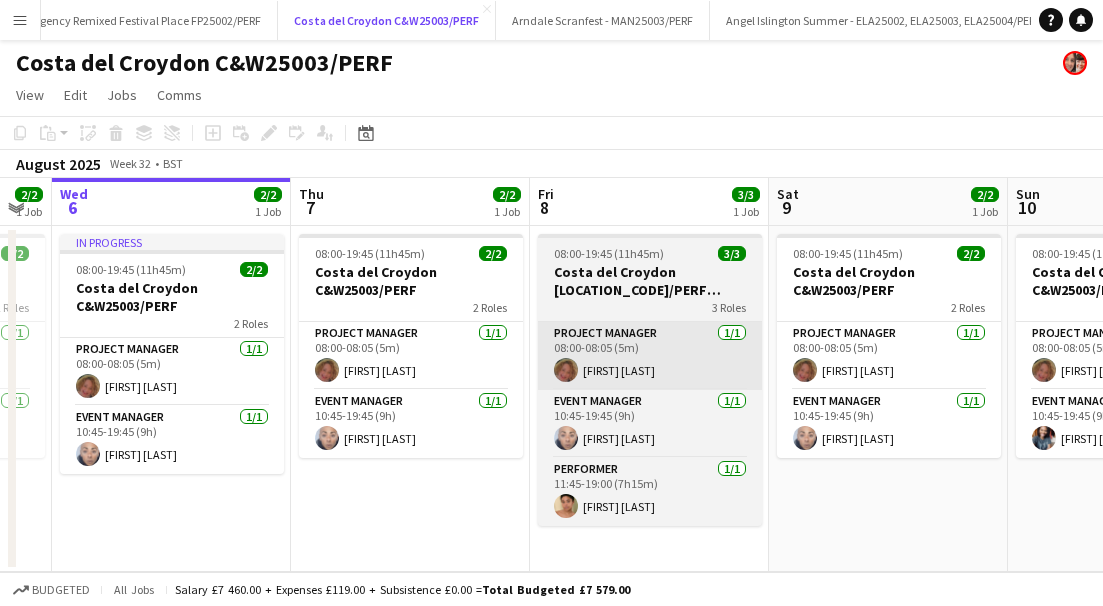 scroll, scrollTop: 0, scrollLeft: 673, axis: horizontal 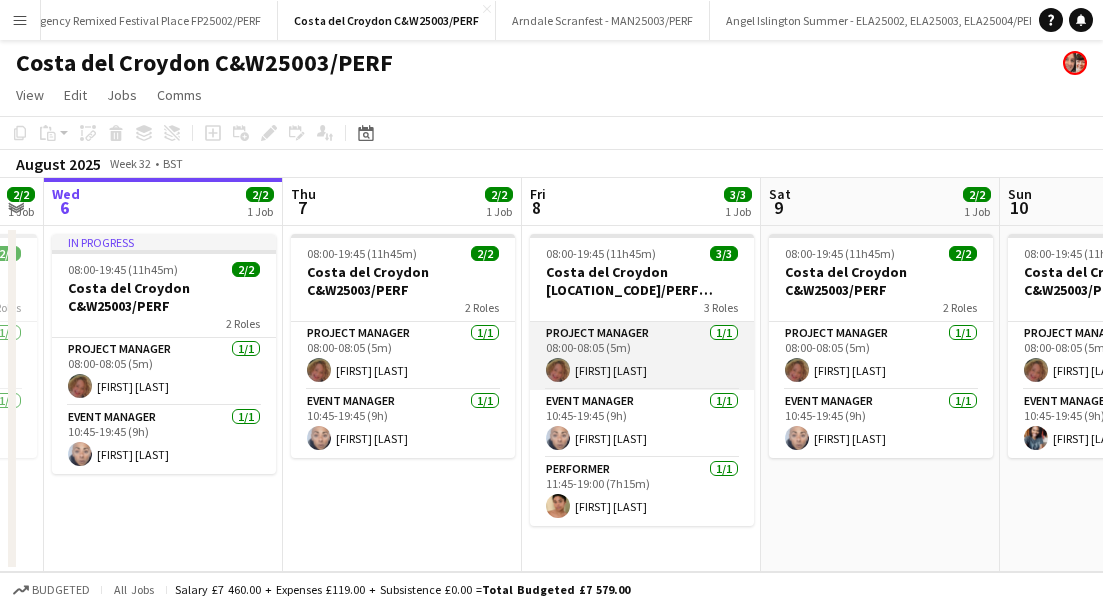 click on "Project Manager   1/1   08:00-08:05 (5m)
[FIRST] [LAST]" at bounding box center (642, 356) 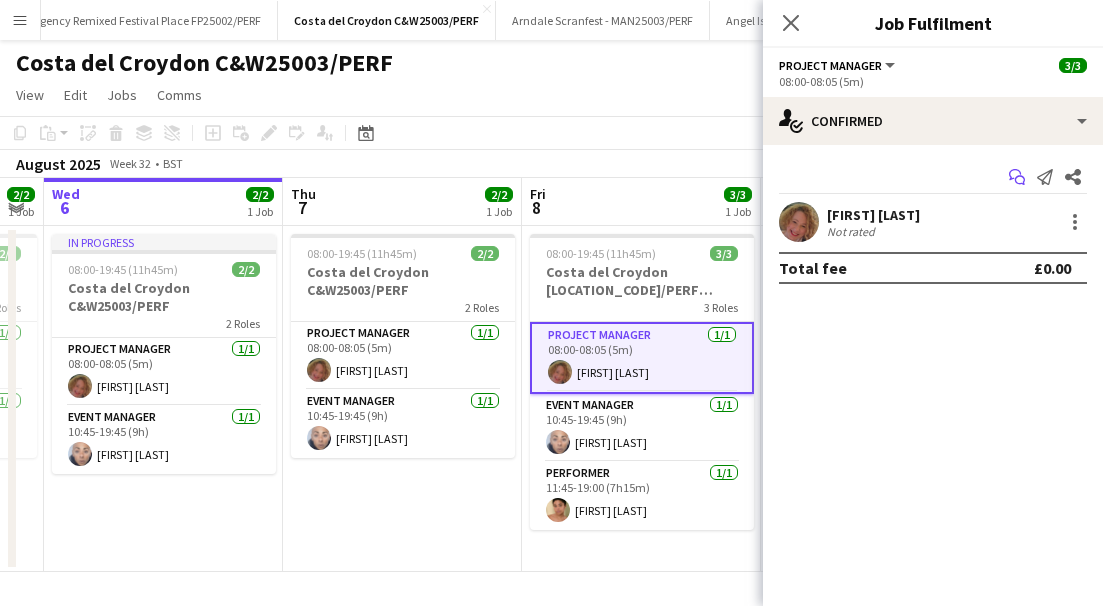 click on "Start chat" 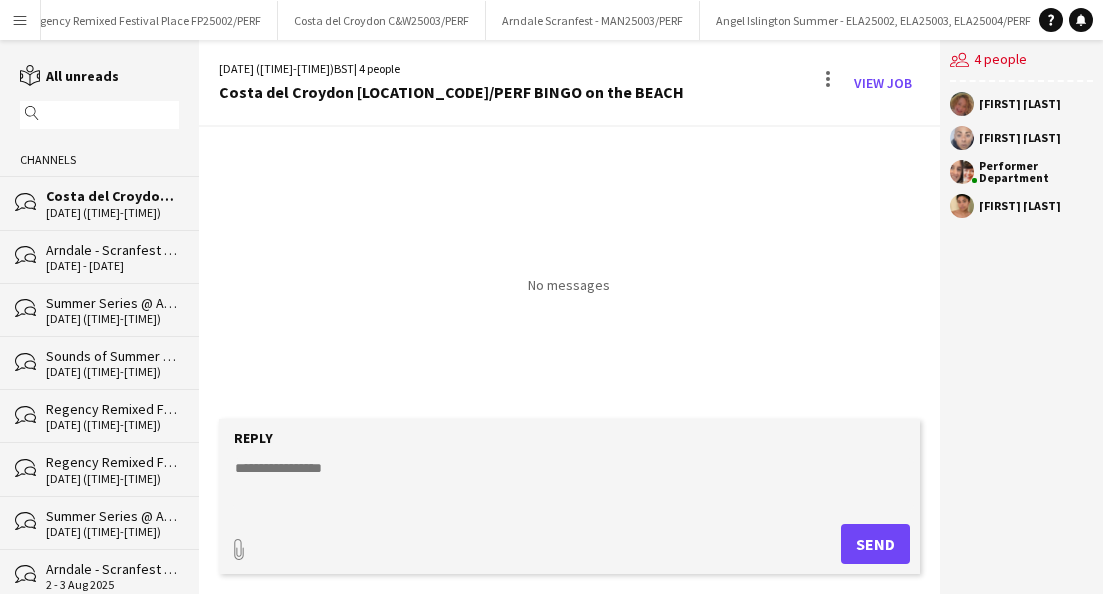 click on "Arndale - Scranfest - MAN25003/PERF" 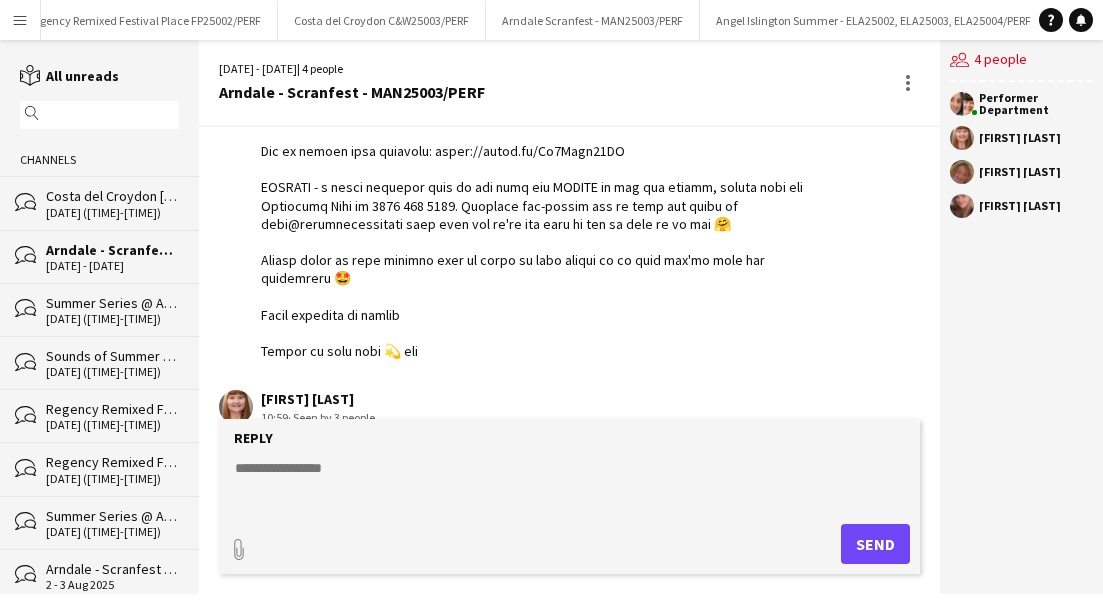scroll, scrollTop: 0, scrollLeft: 0, axis: both 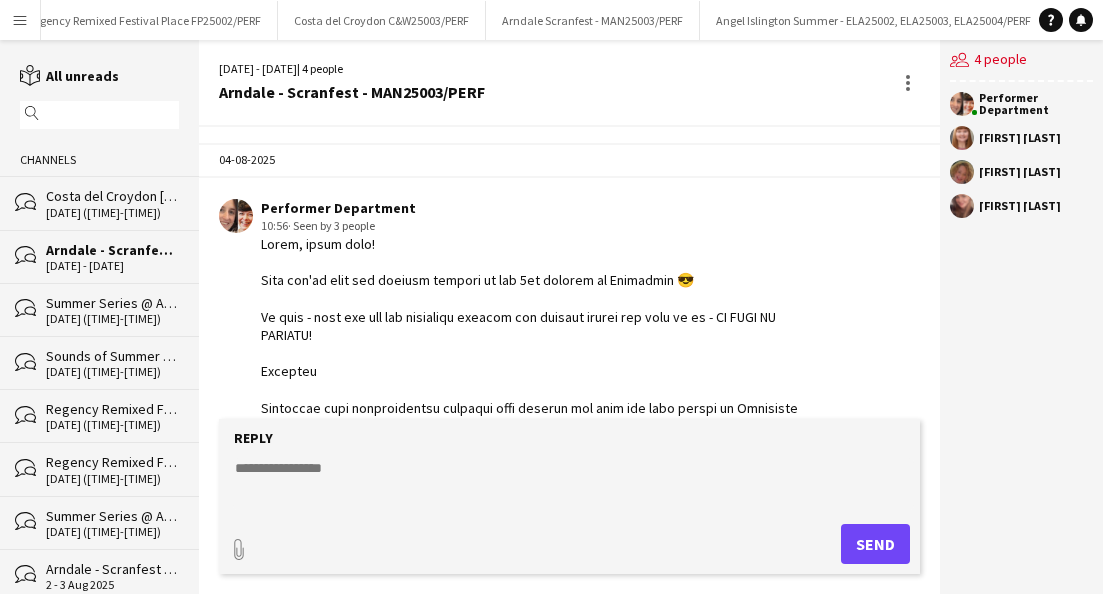 click on "Summer Series @ Angel Ministry of Happy" 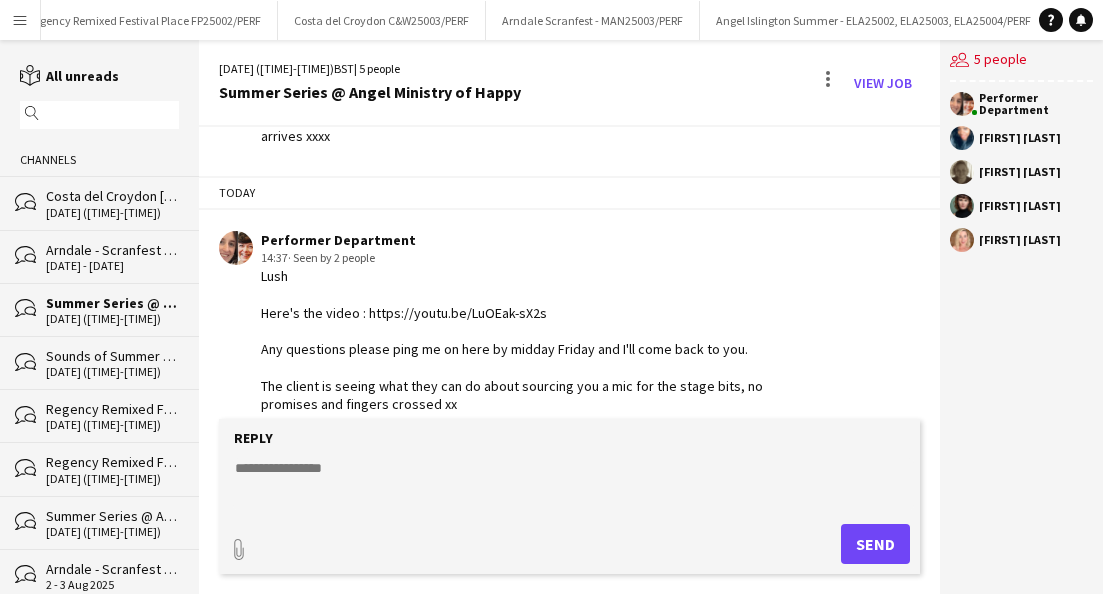 scroll, scrollTop: 0, scrollLeft: 0, axis: both 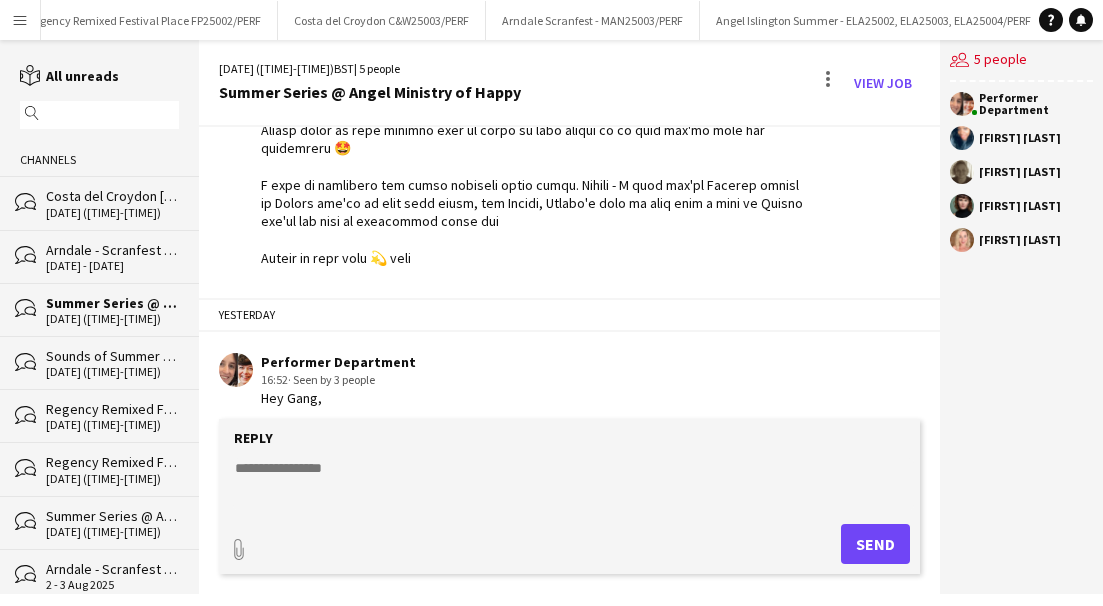 drag, startPoint x: 262, startPoint y: 246, endPoint x: 475, endPoint y: 279, distance: 215.54118 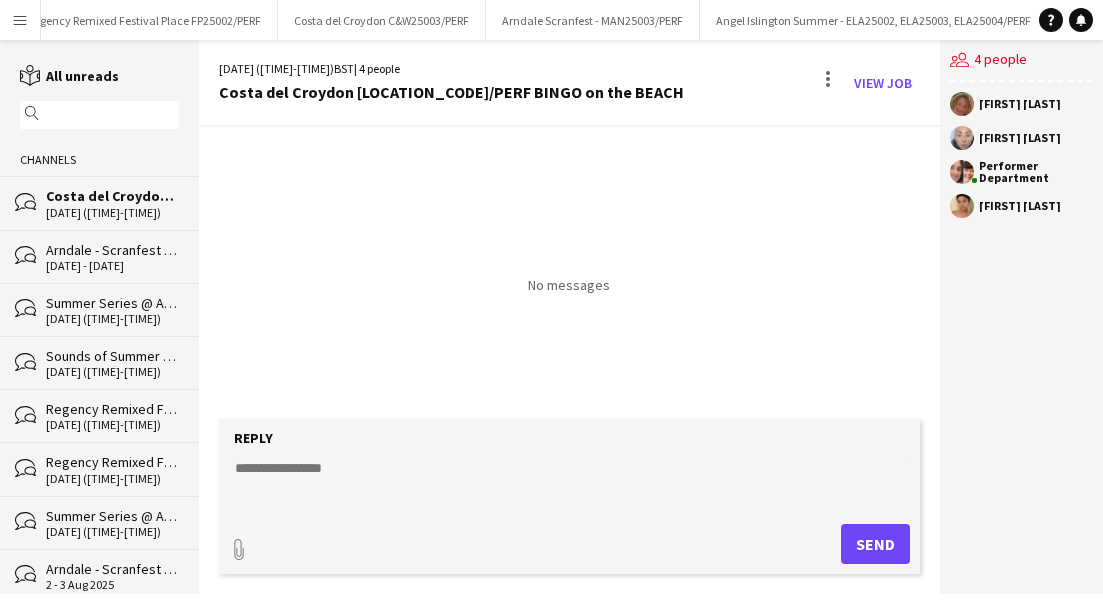 click 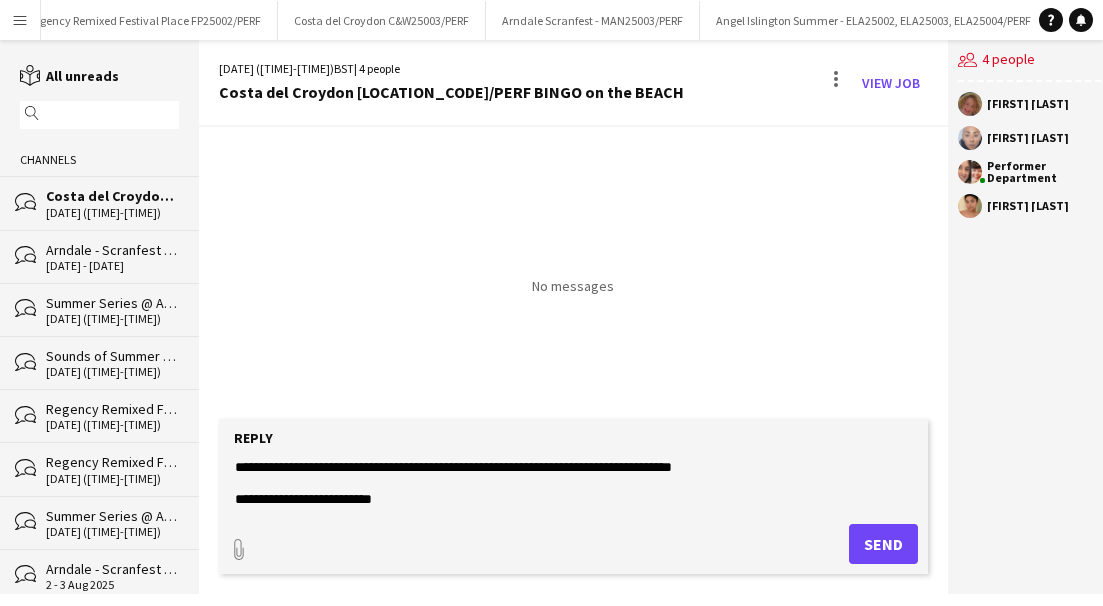 scroll, scrollTop: 0, scrollLeft: 0, axis: both 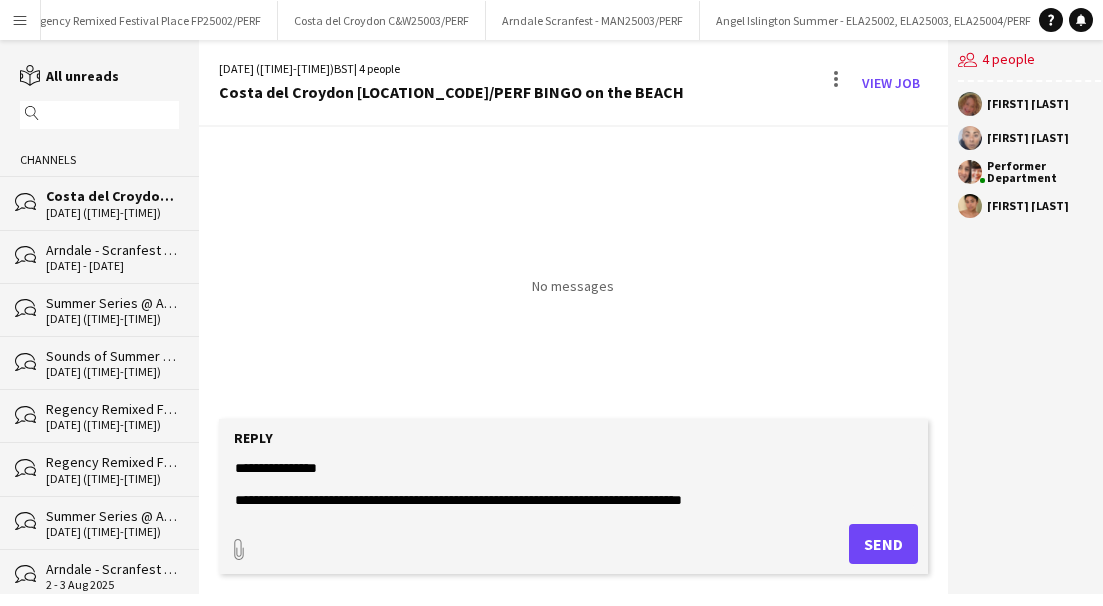 click 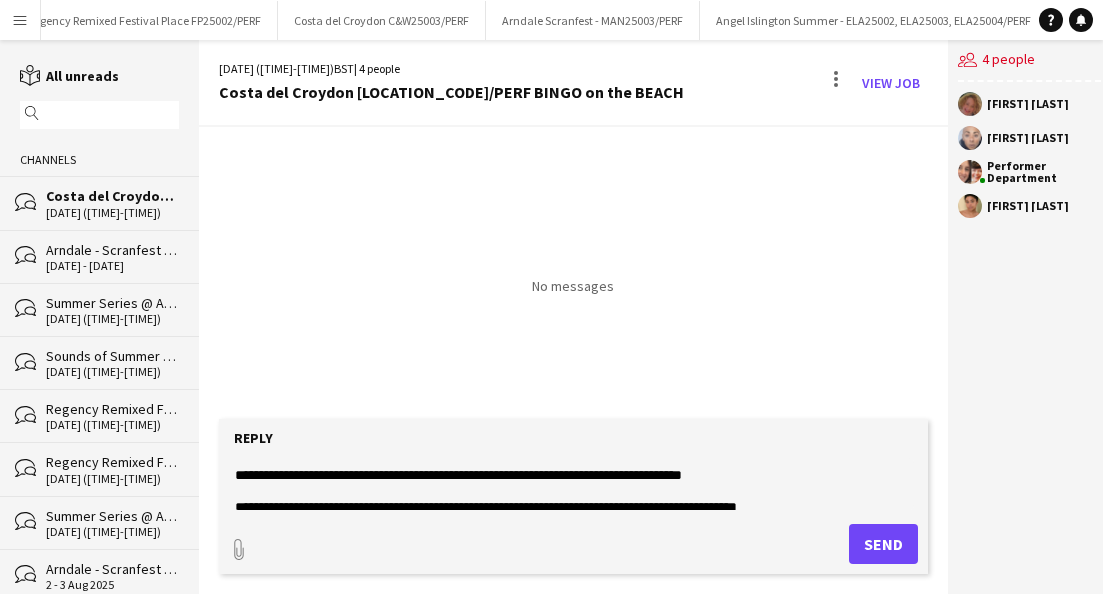 scroll, scrollTop: 37, scrollLeft: 0, axis: vertical 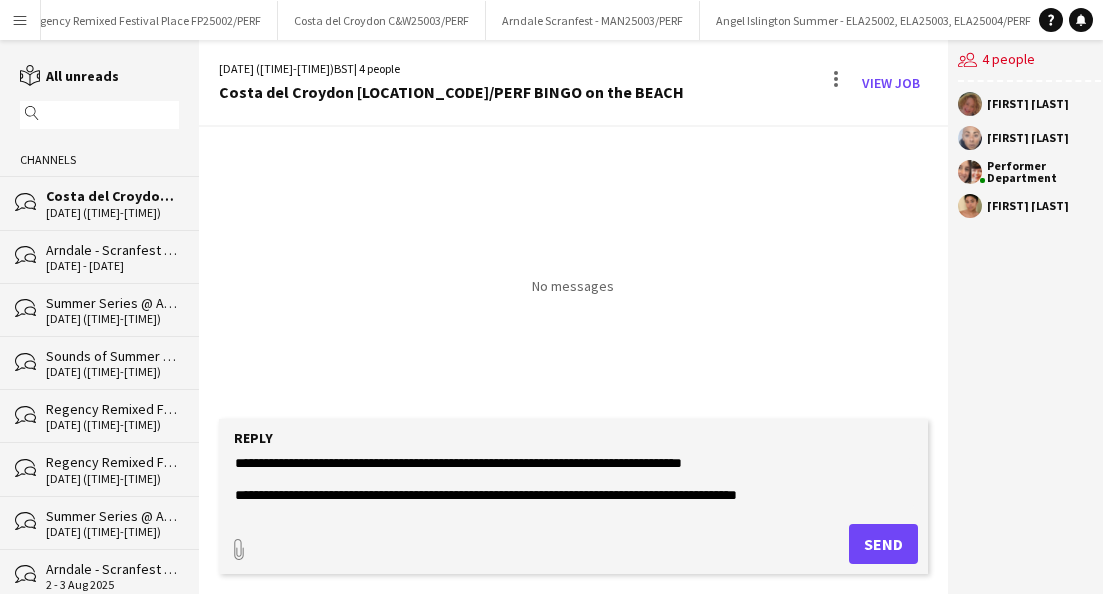 drag, startPoint x: 742, startPoint y: 501, endPoint x: 228, endPoint y: 468, distance: 515.0582 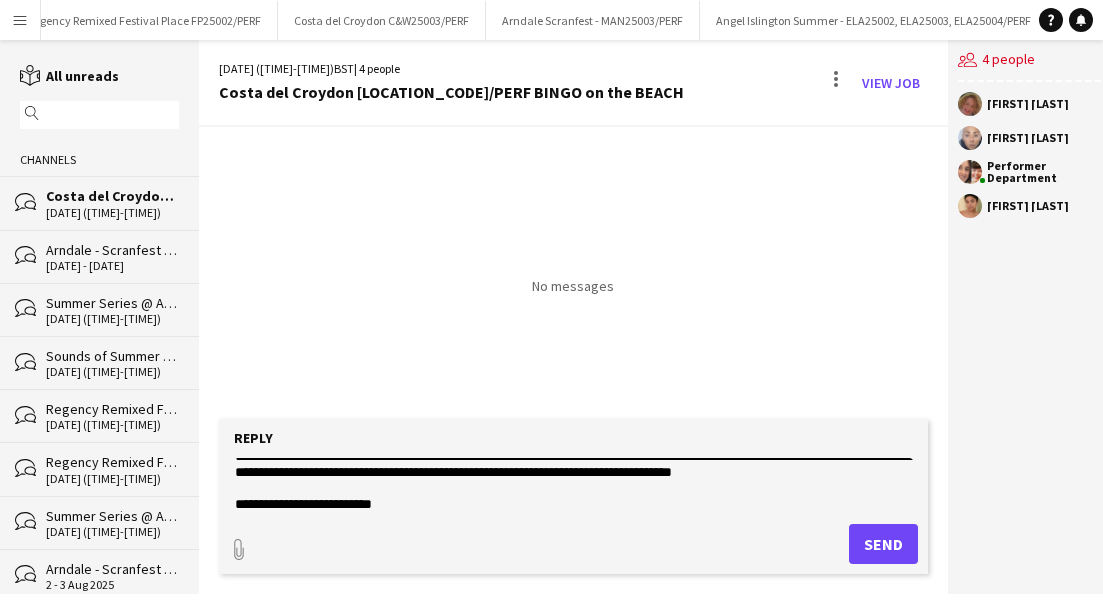 scroll, scrollTop: 605, scrollLeft: 0, axis: vertical 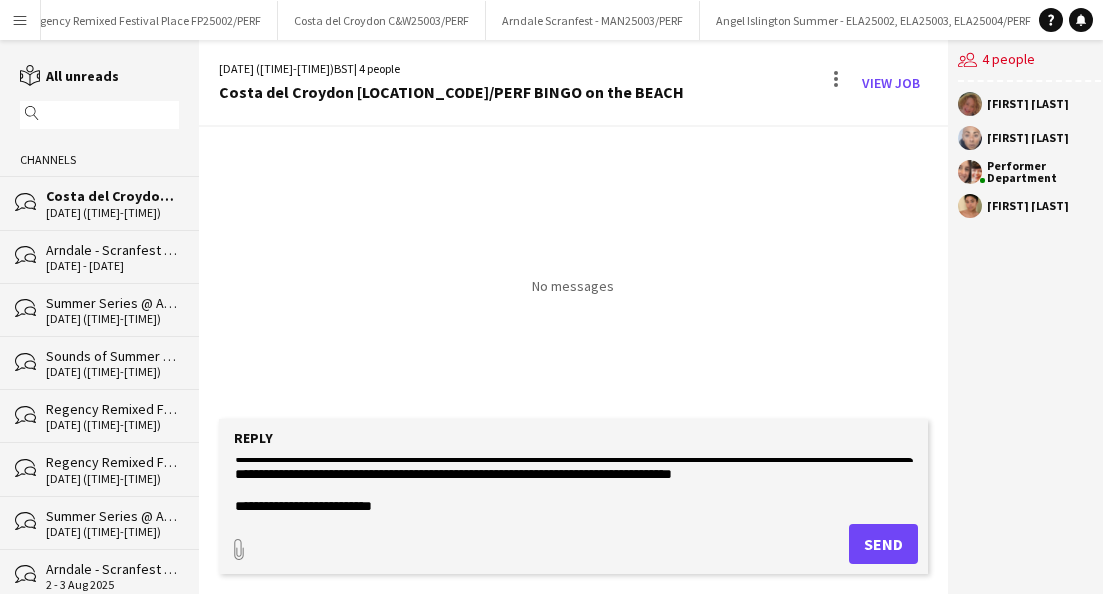 drag, startPoint x: 847, startPoint y: 490, endPoint x: 238, endPoint y: 470, distance: 609.3283 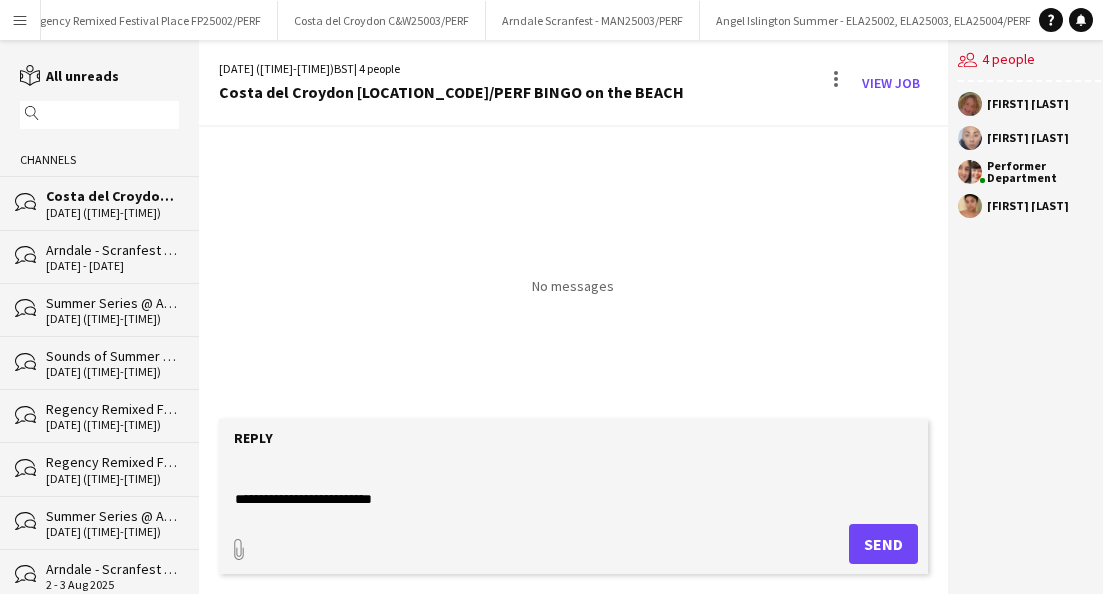 type on "**********" 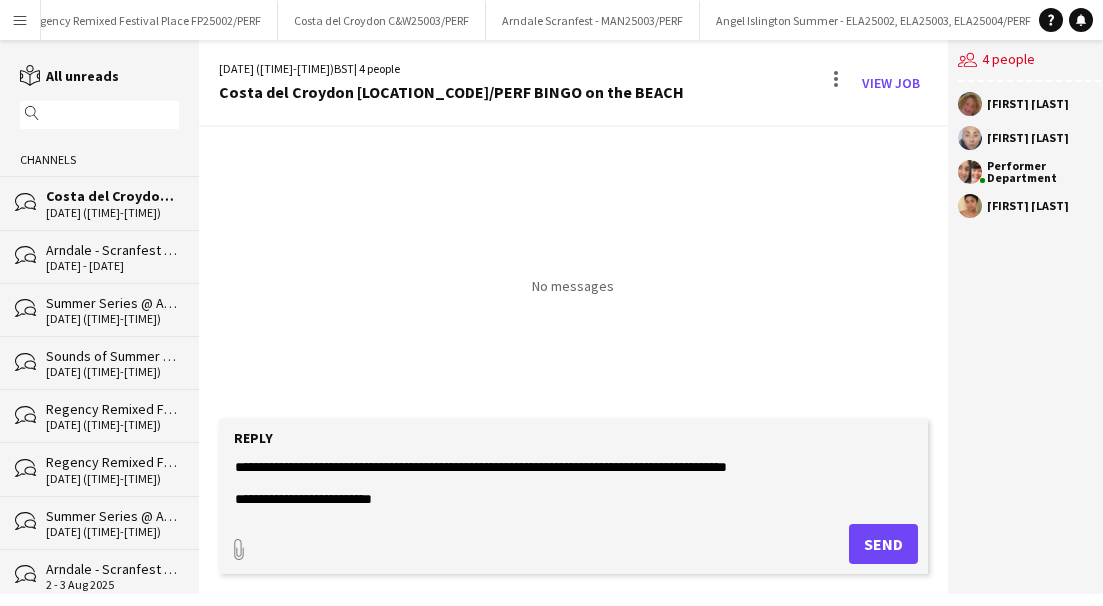scroll, scrollTop: 579, scrollLeft: 0, axis: vertical 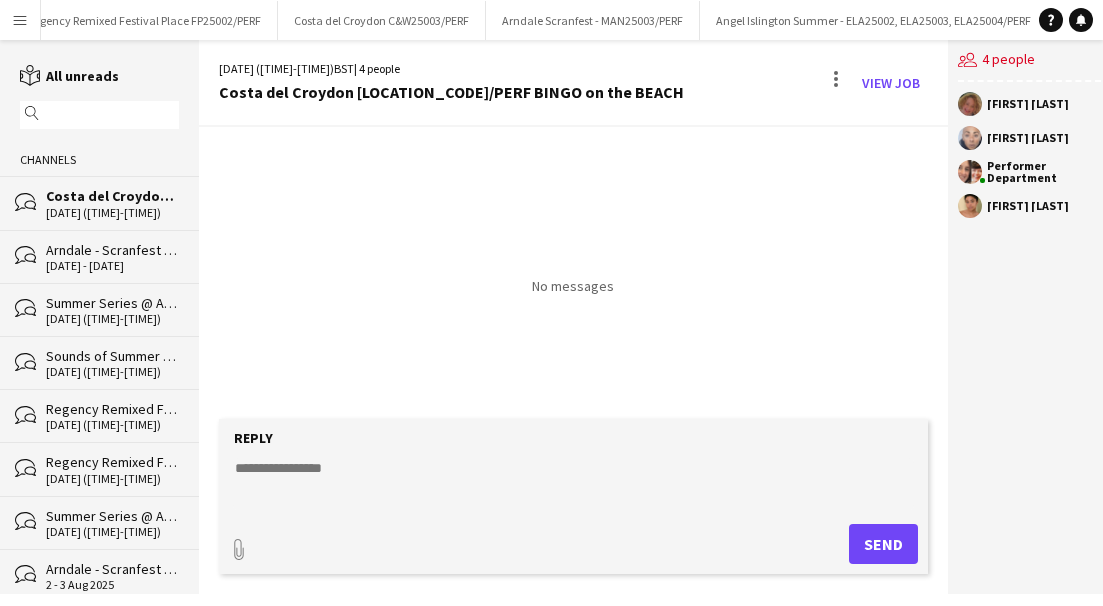 click on "Sounds of Summer at The Water Gardens" 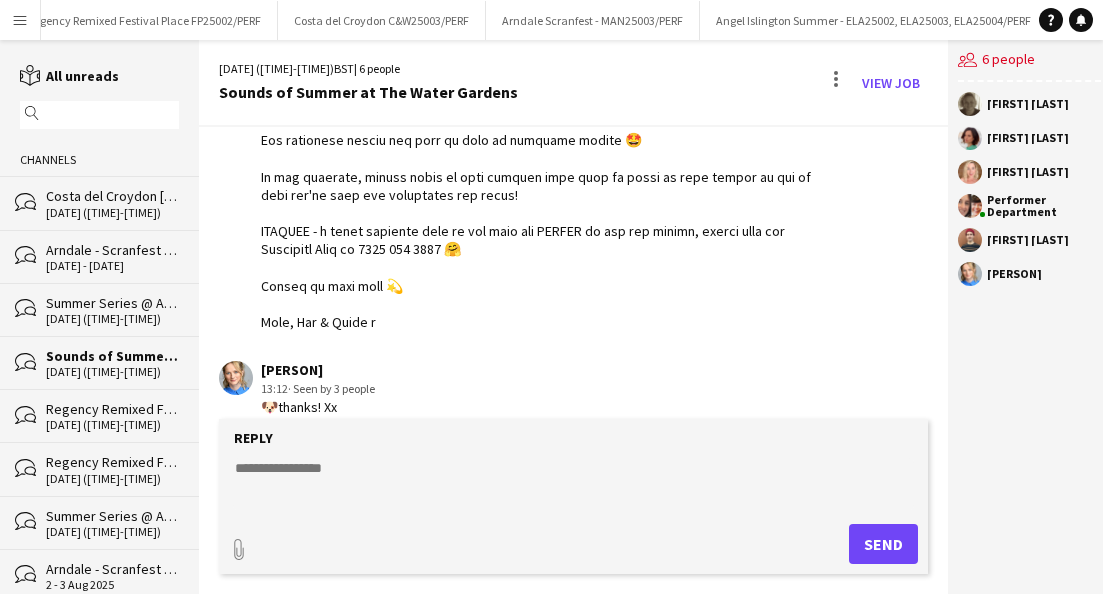 scroll, scrollTop: 1049, scrollLeft: 0, axis: vertical 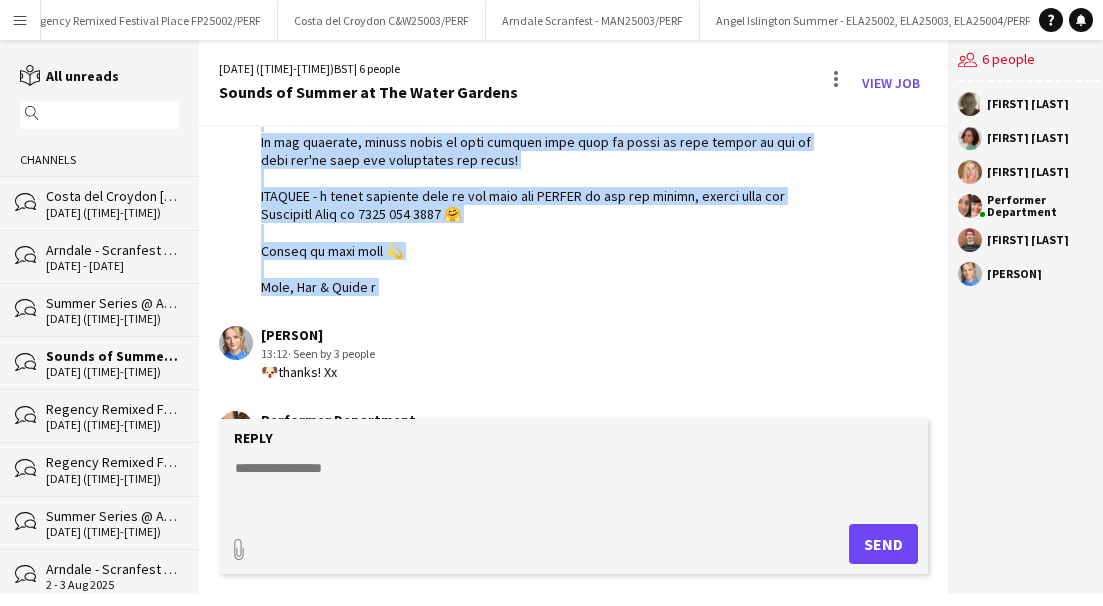 drag, startPoint x: 263, startPoint y: 242, endPoint x: 485, endPoint y: 314, distance: 233.3838 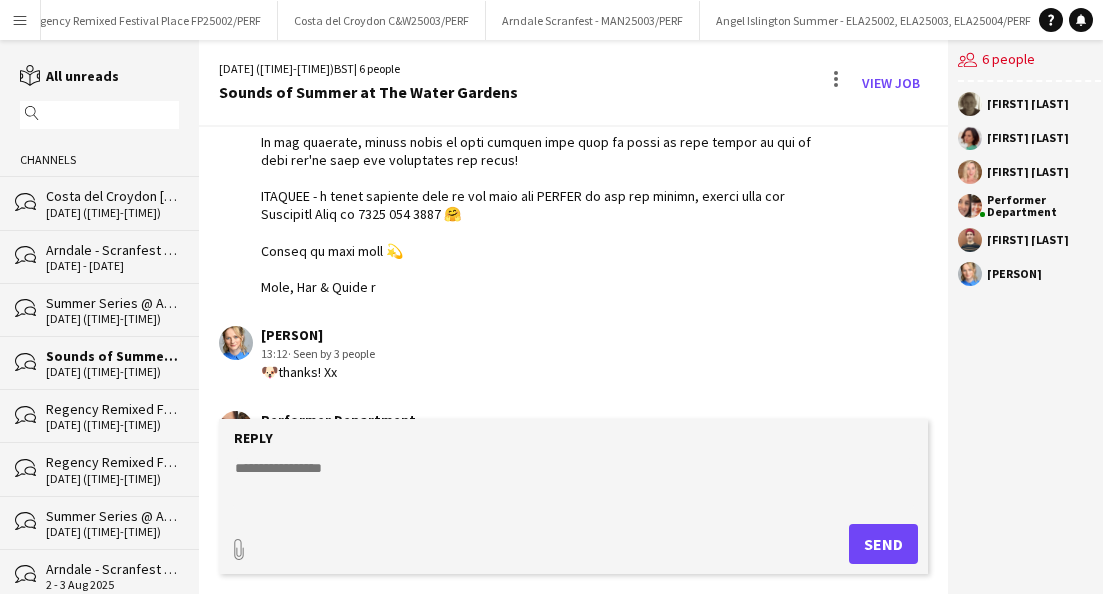 click on "bubbles
Costa del Croydon [LOCATION_CODE]/PERF BINGO on the BEACH   [DATE] ([TIME]-[TIME])" 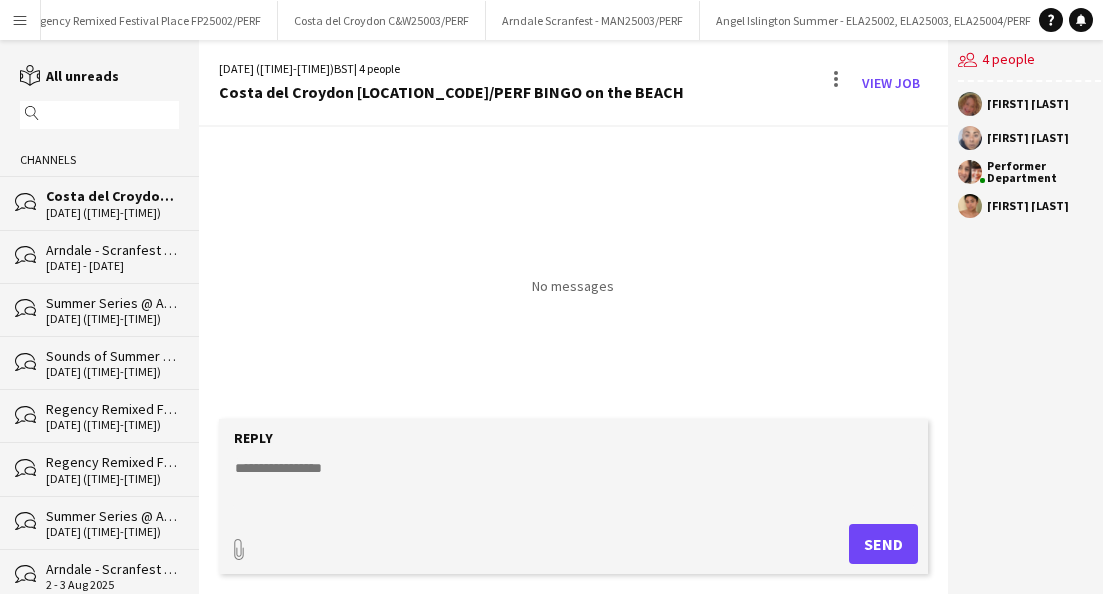 click 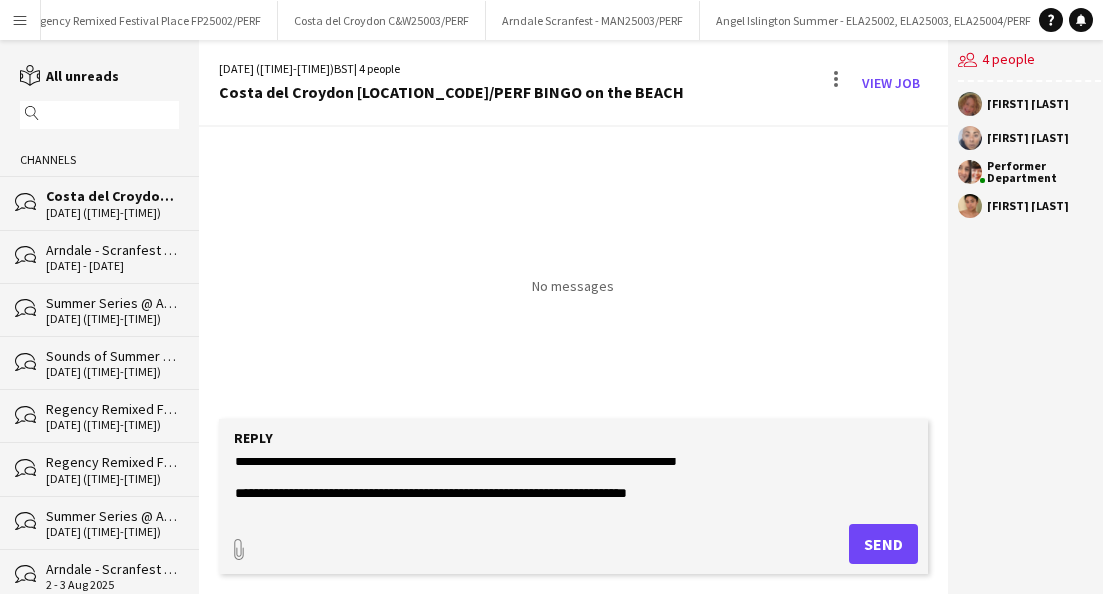 scroll, scrollTop: 0, scrollLeft: 0, axis: both 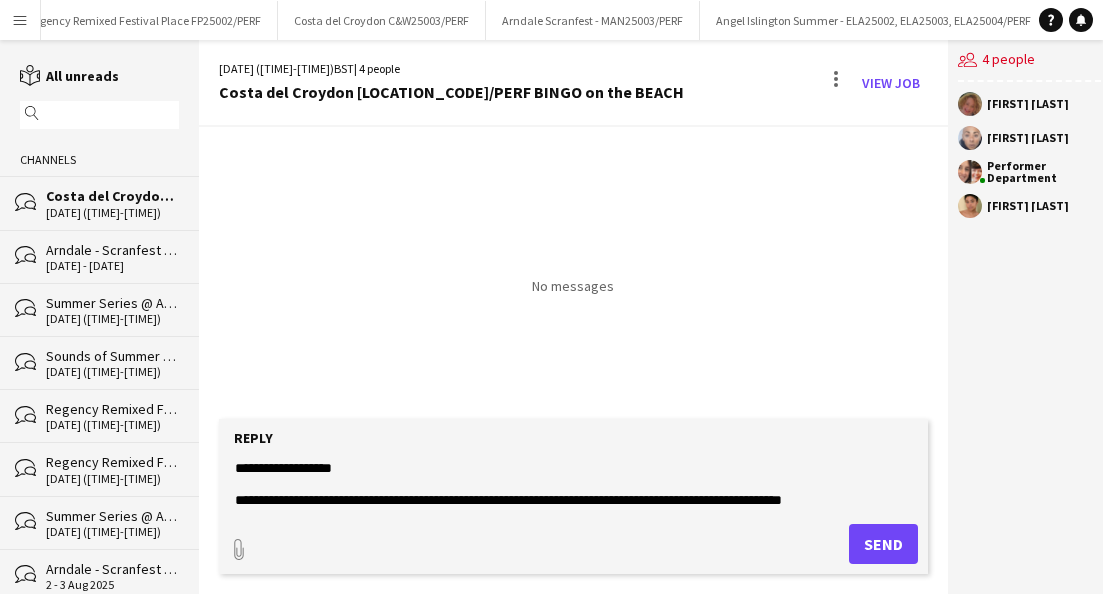drag, startPoint x: 369, startPoint y: 465, endPoint x: 271, endPoint y: 464, distance: 98.005104 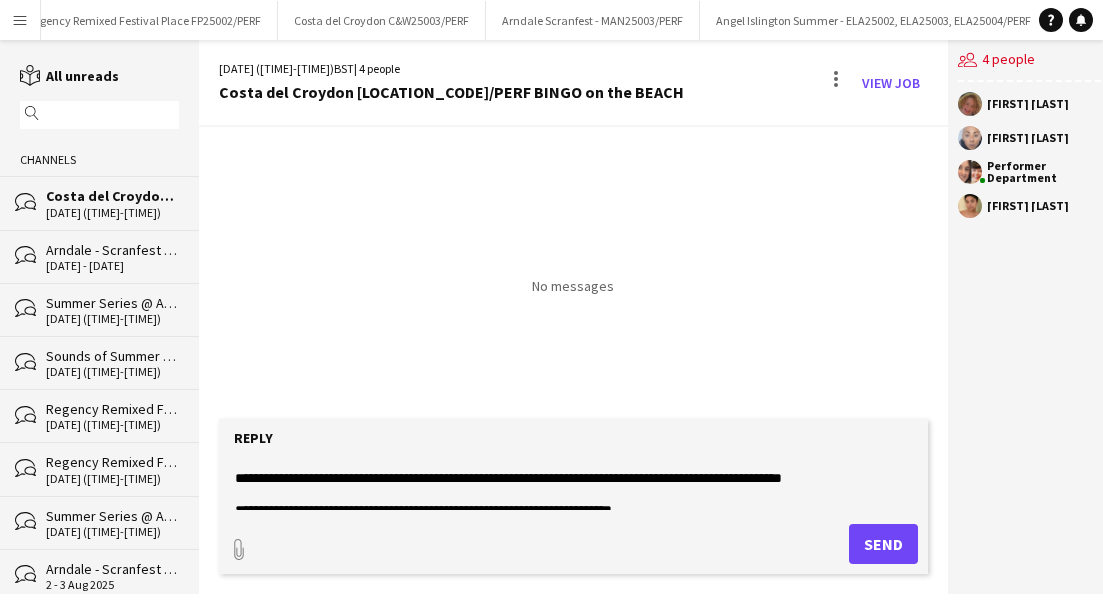 scroll, scrollTop: 26, scrollLeft: 0, axis: vertical 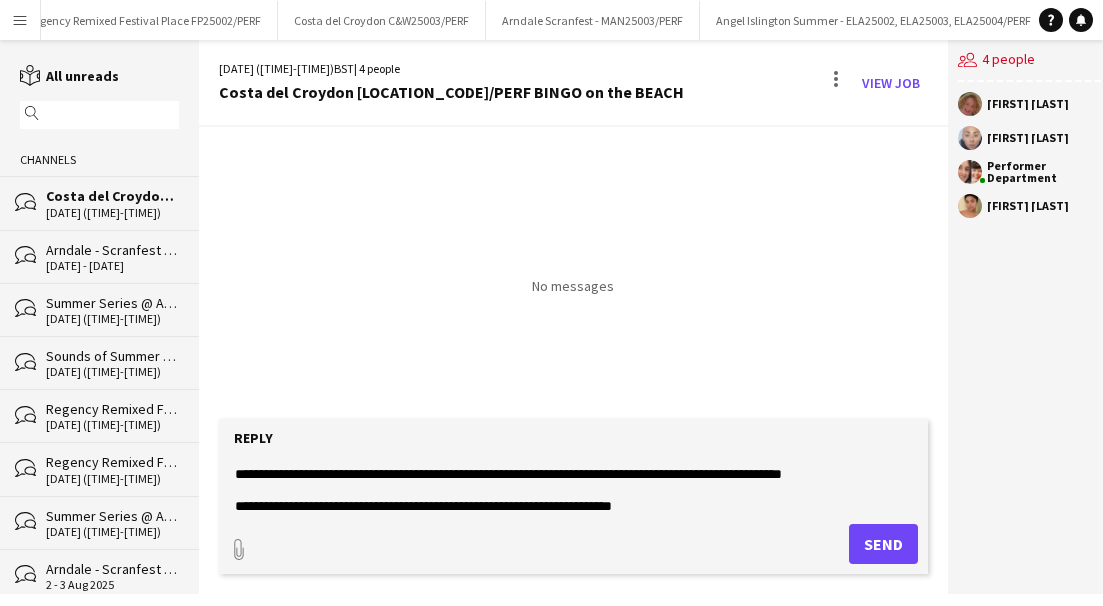 drag, startPoint x: 881, startPoint y: 474, endPoint x: 366, endPoint y: 469, distance: 515.0243 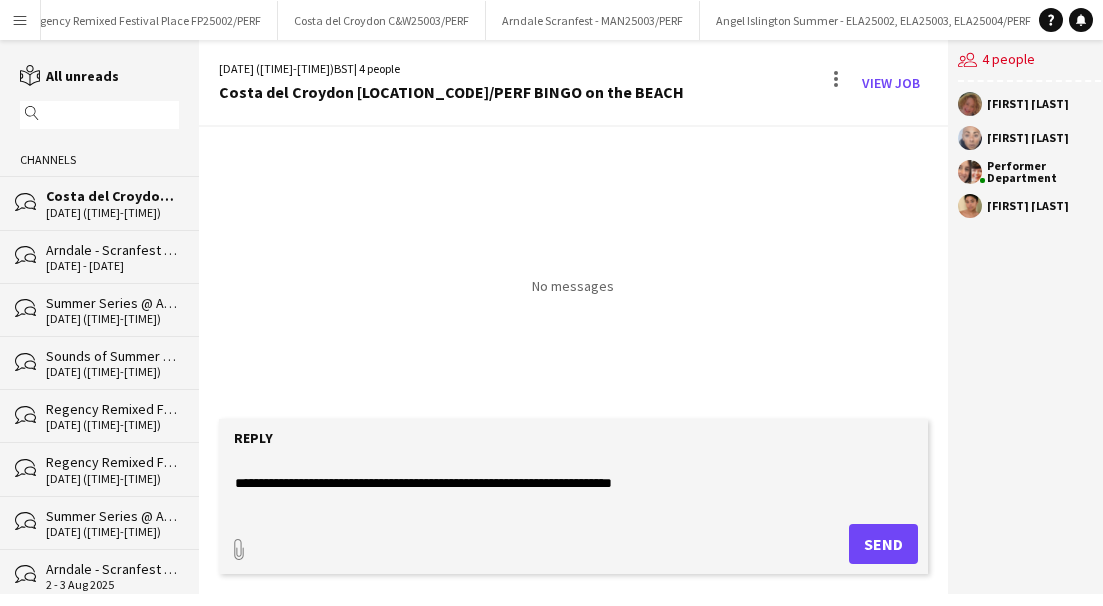 scroll, scrollTop: 1, scrollLeft: 0, axis: vertical 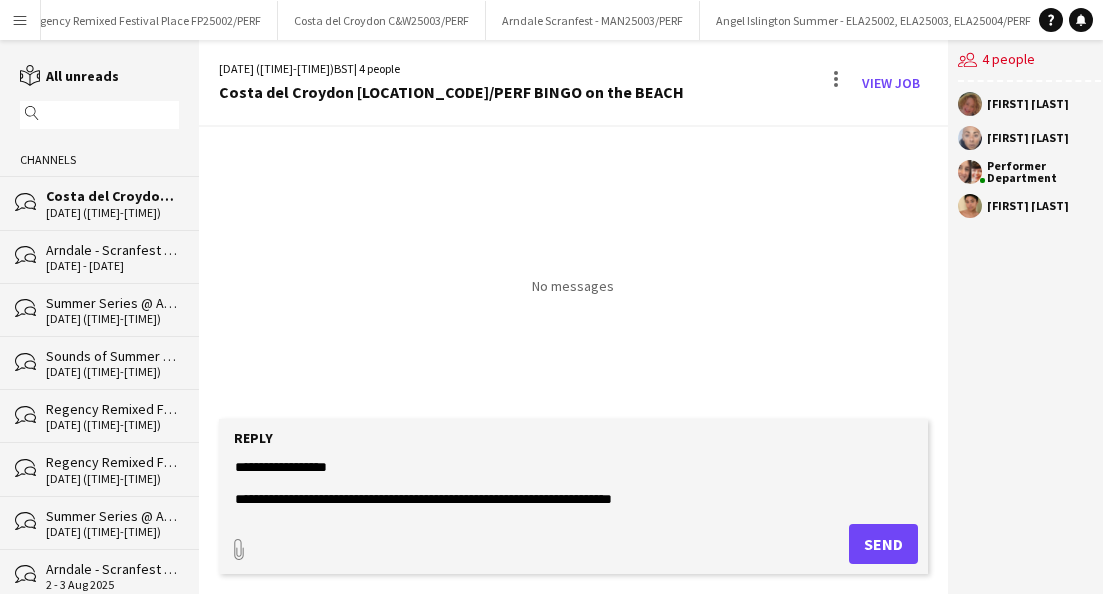 click 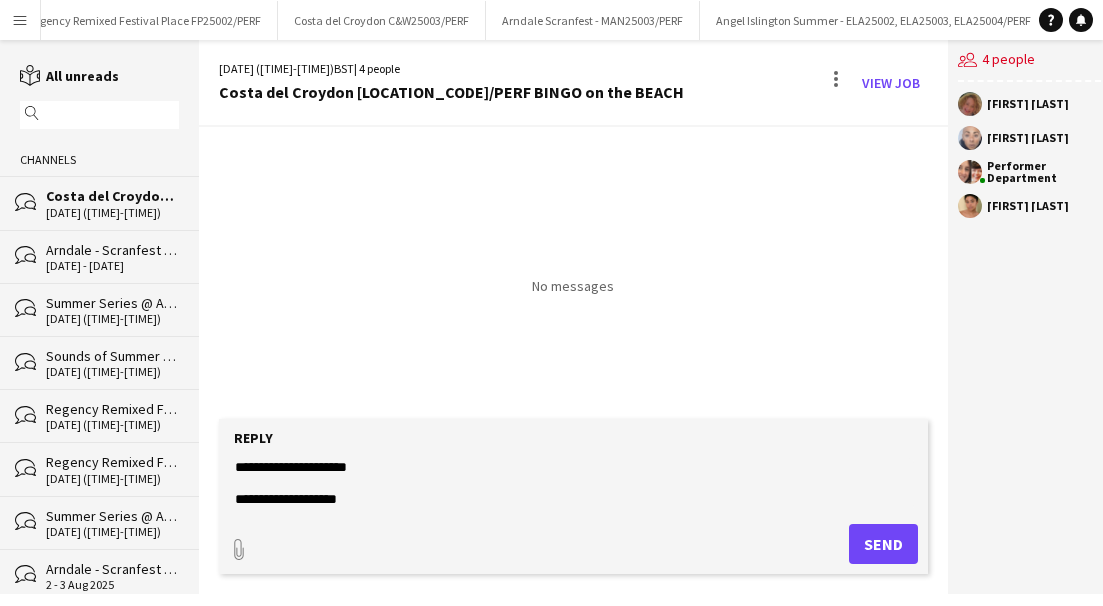 scroll, scrollTop: 869, scrollLeft: 0, axis: vertical 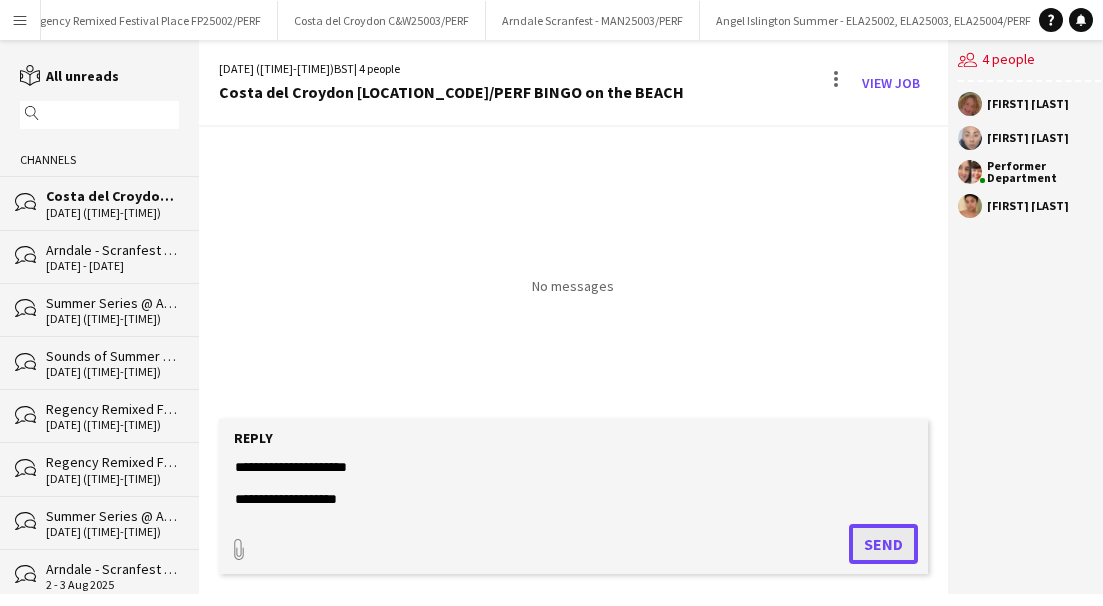 click on "Send" 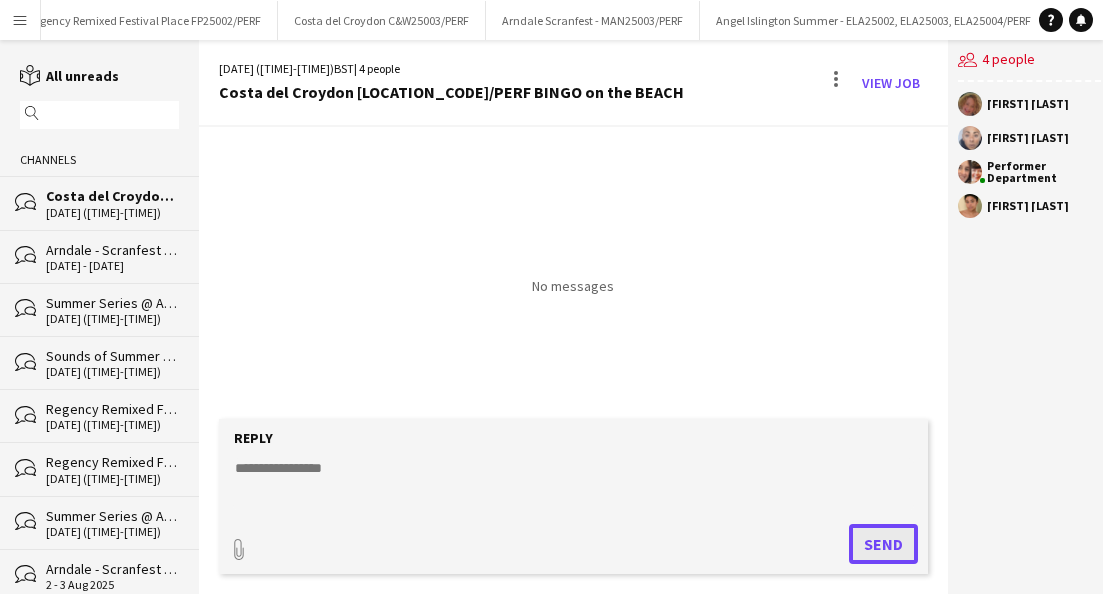 scroll, scrollTop: 0, scrollLeft: 0, axis: both 